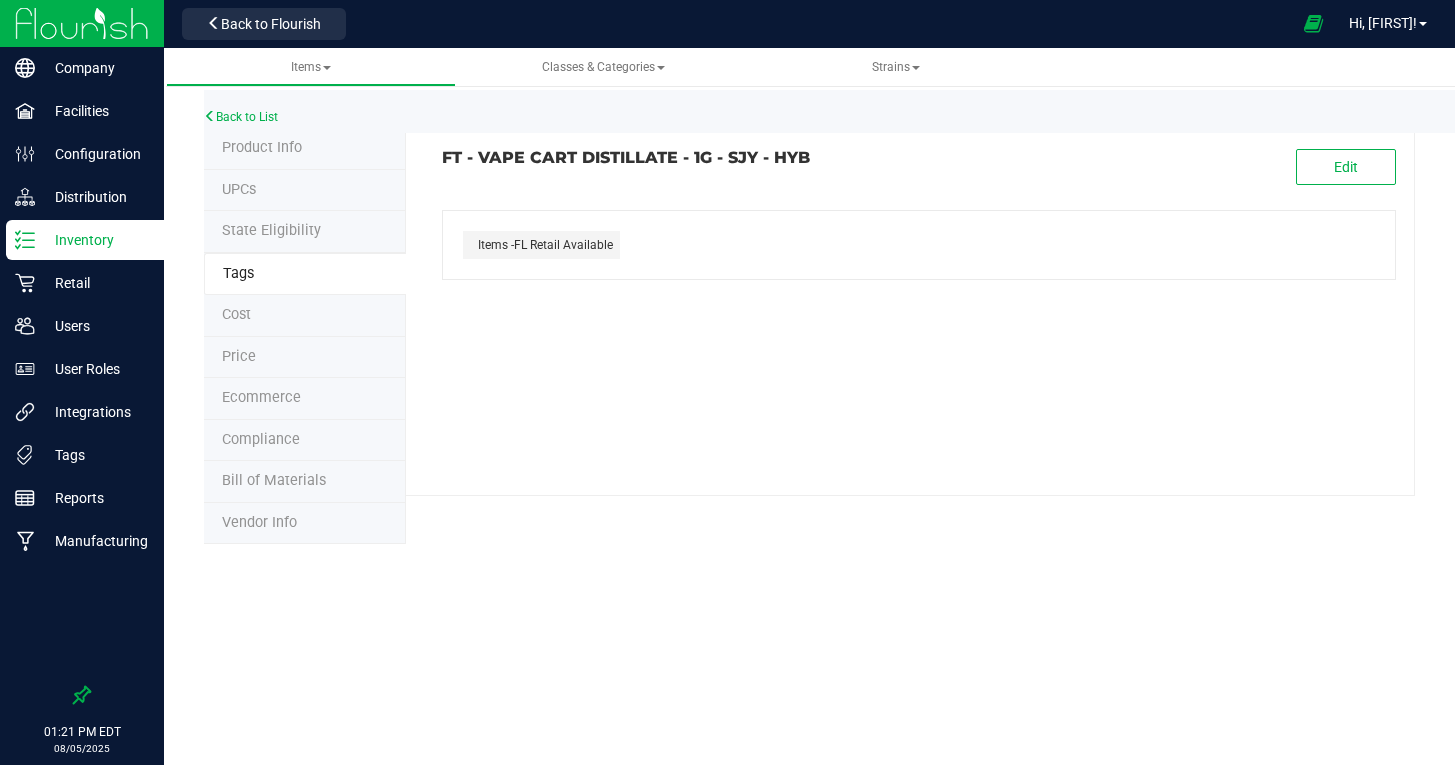 scroll, scrollTop: 0, scrollLeft: 0, axis: both 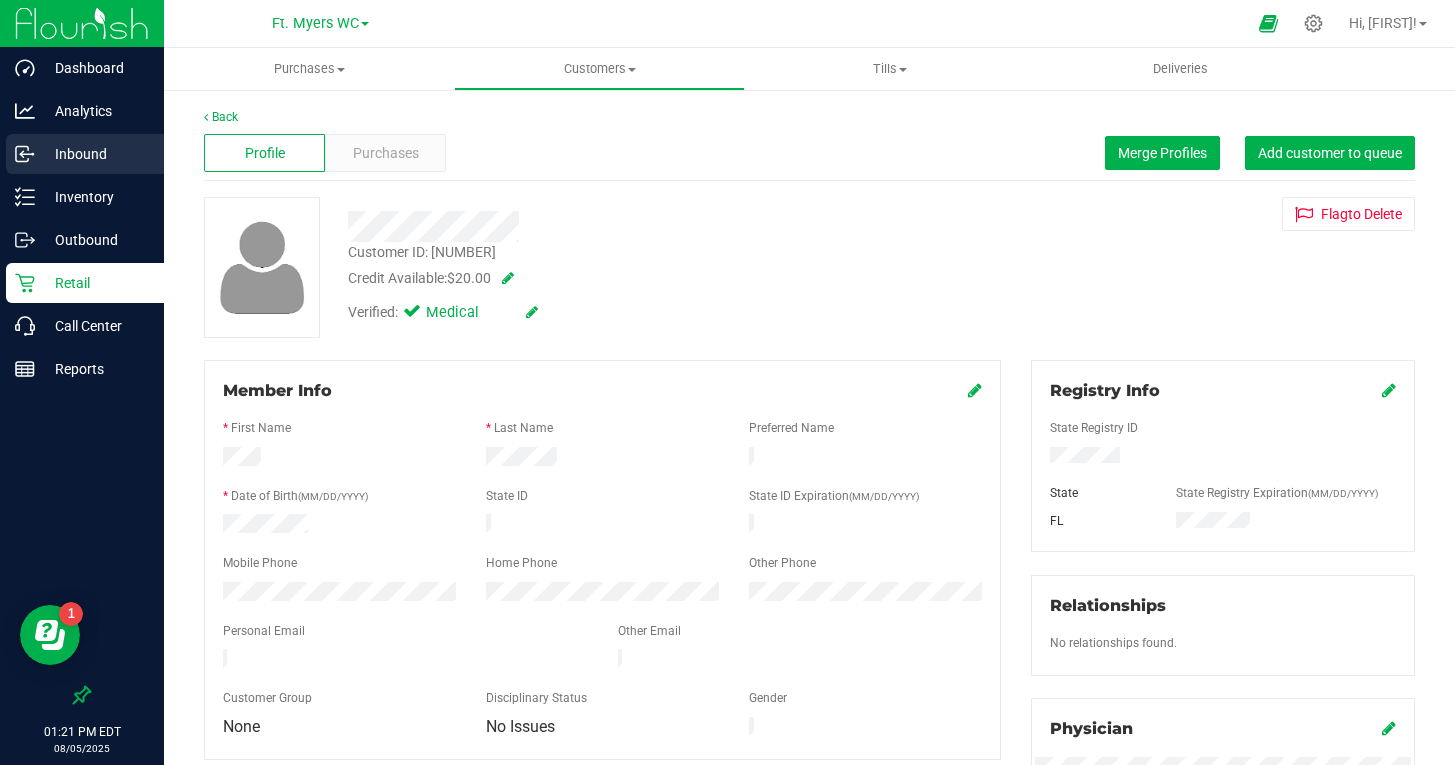click on "Inbound" at bounding box center [95, 154] 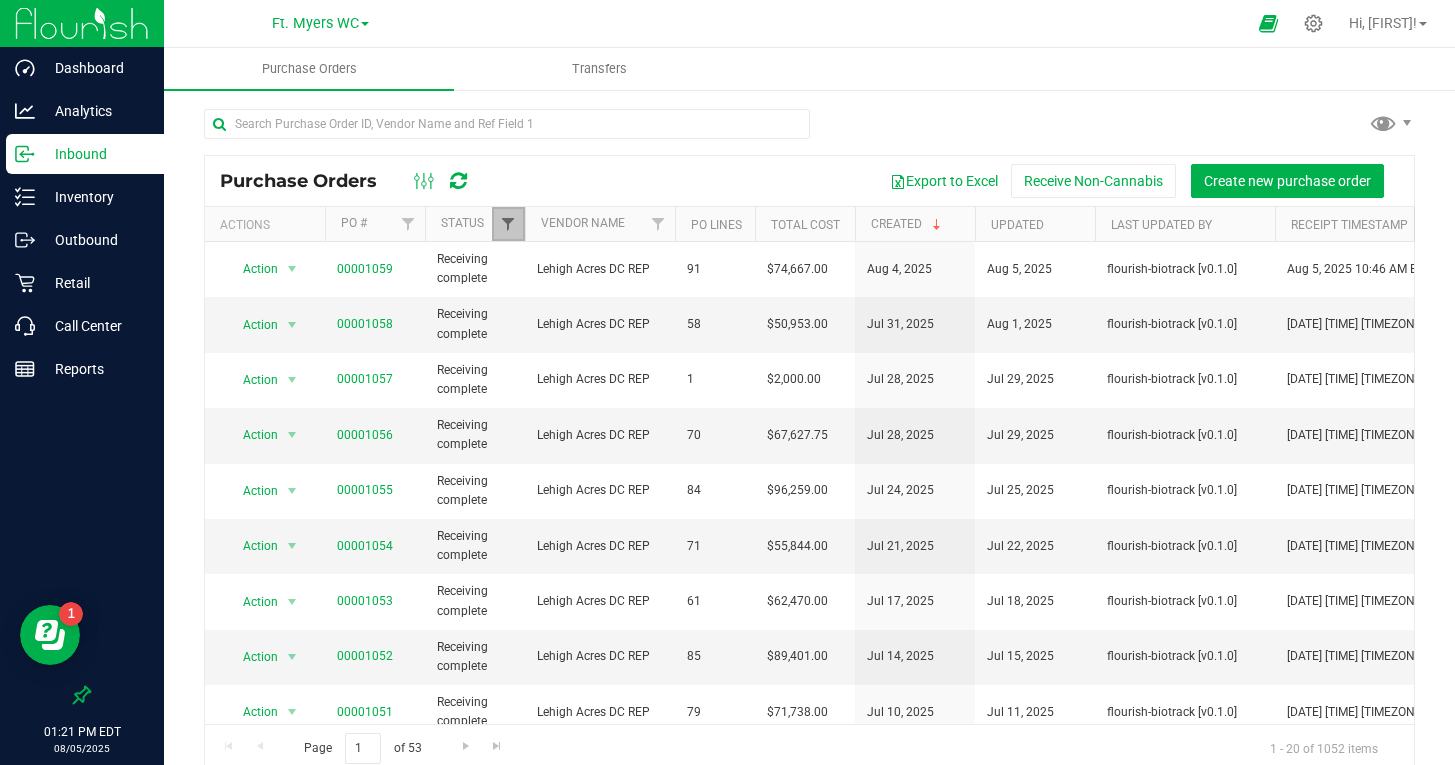 click at bounding box center [508, 224] 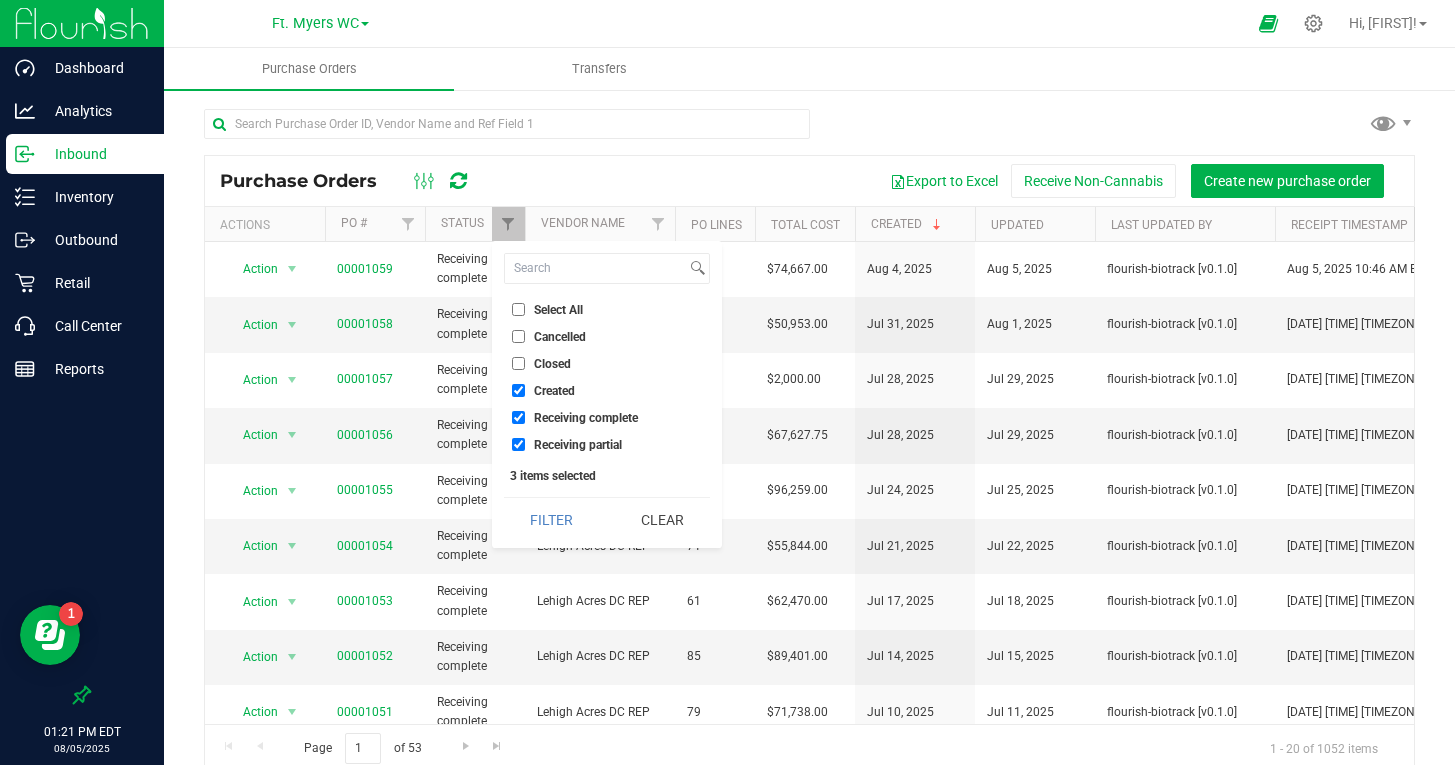 click on "Closed" at bounding box center [518, 363] 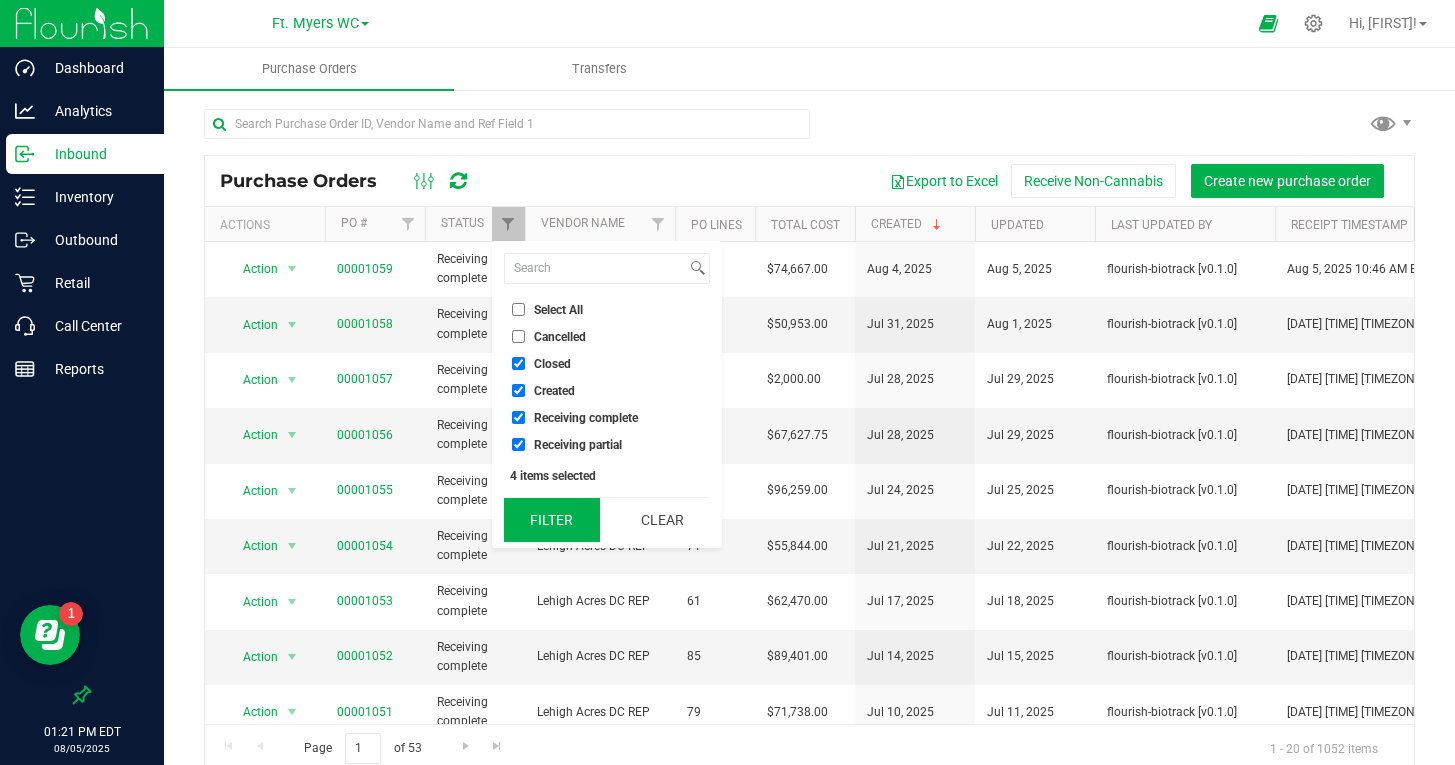 click on "Filter" at bounding box center [552, 520] 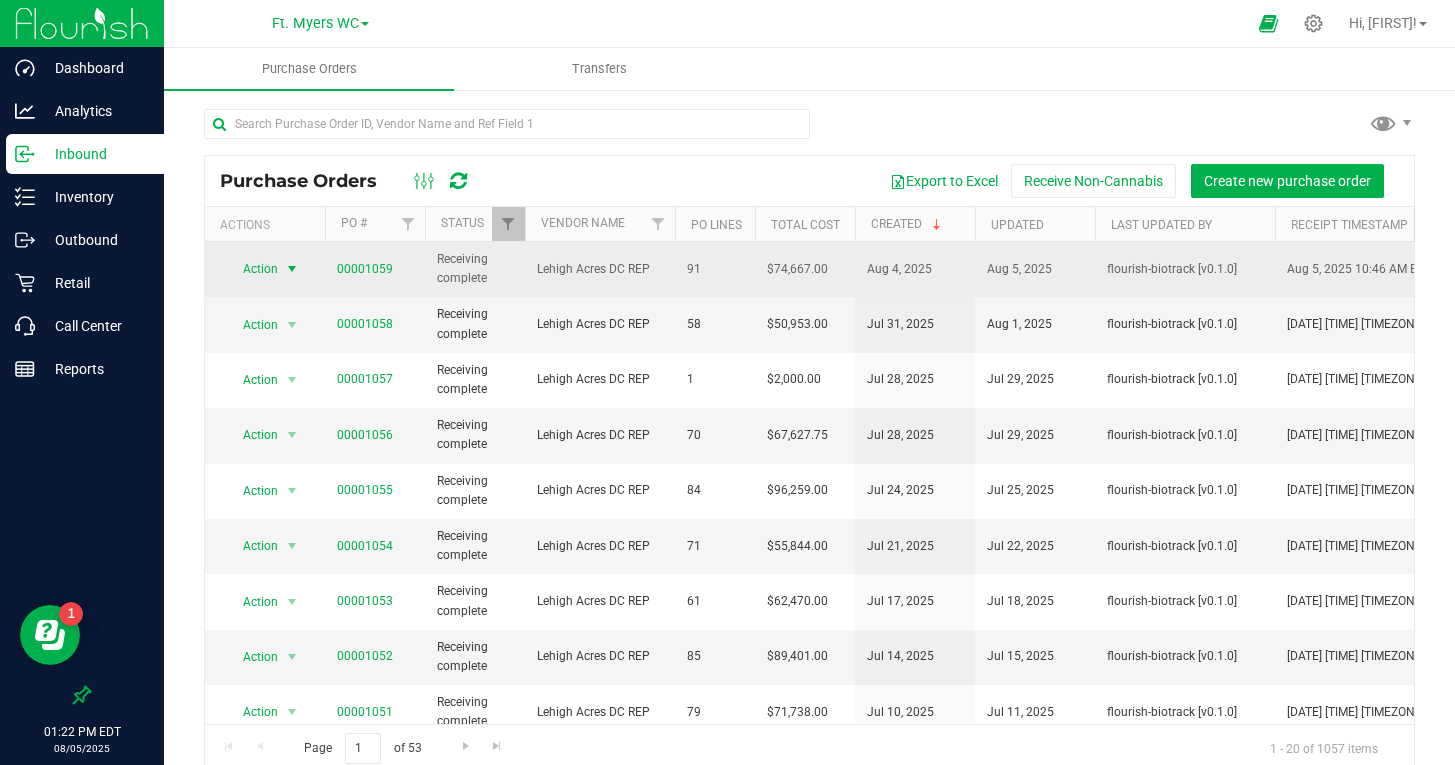 click at bounding box center (292, 269) 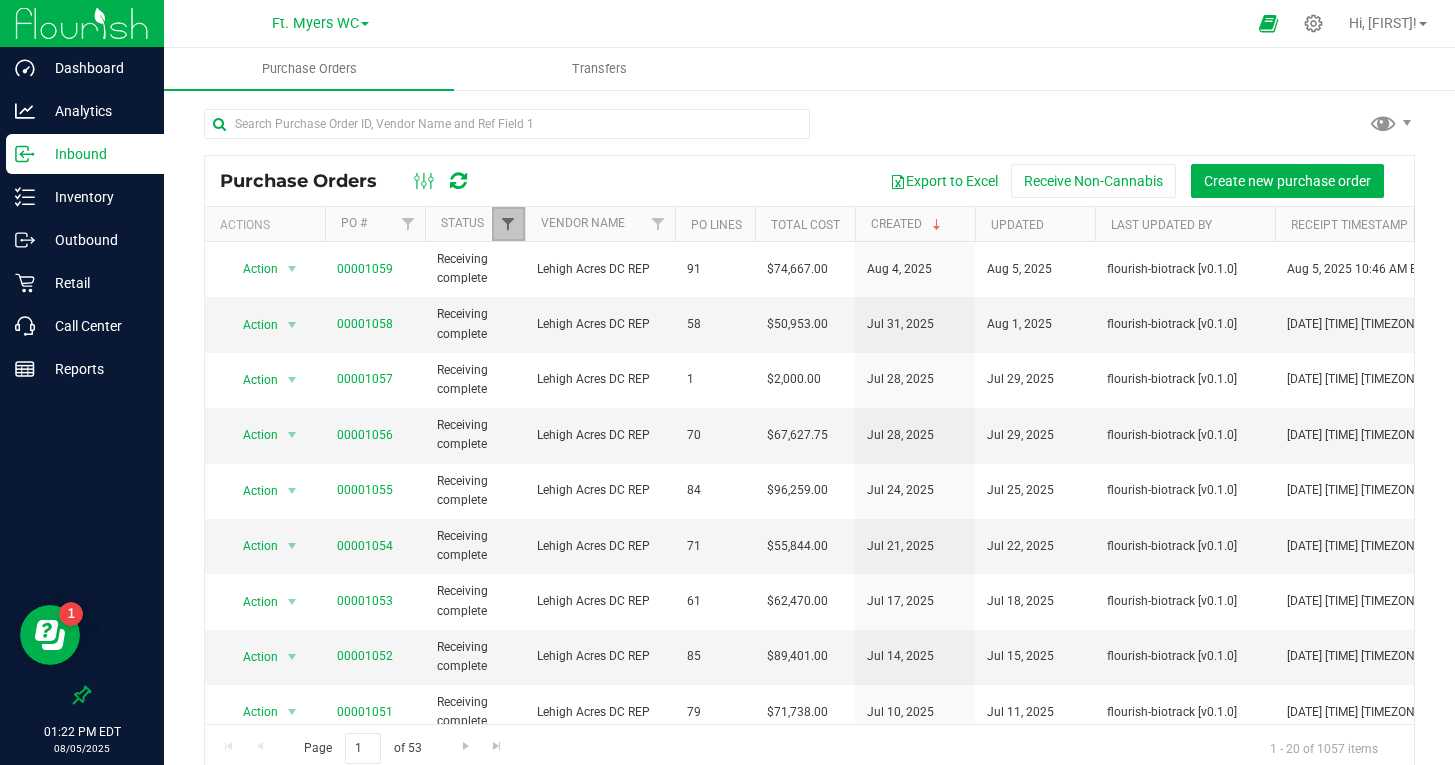 click at bounding box center (508, 224) 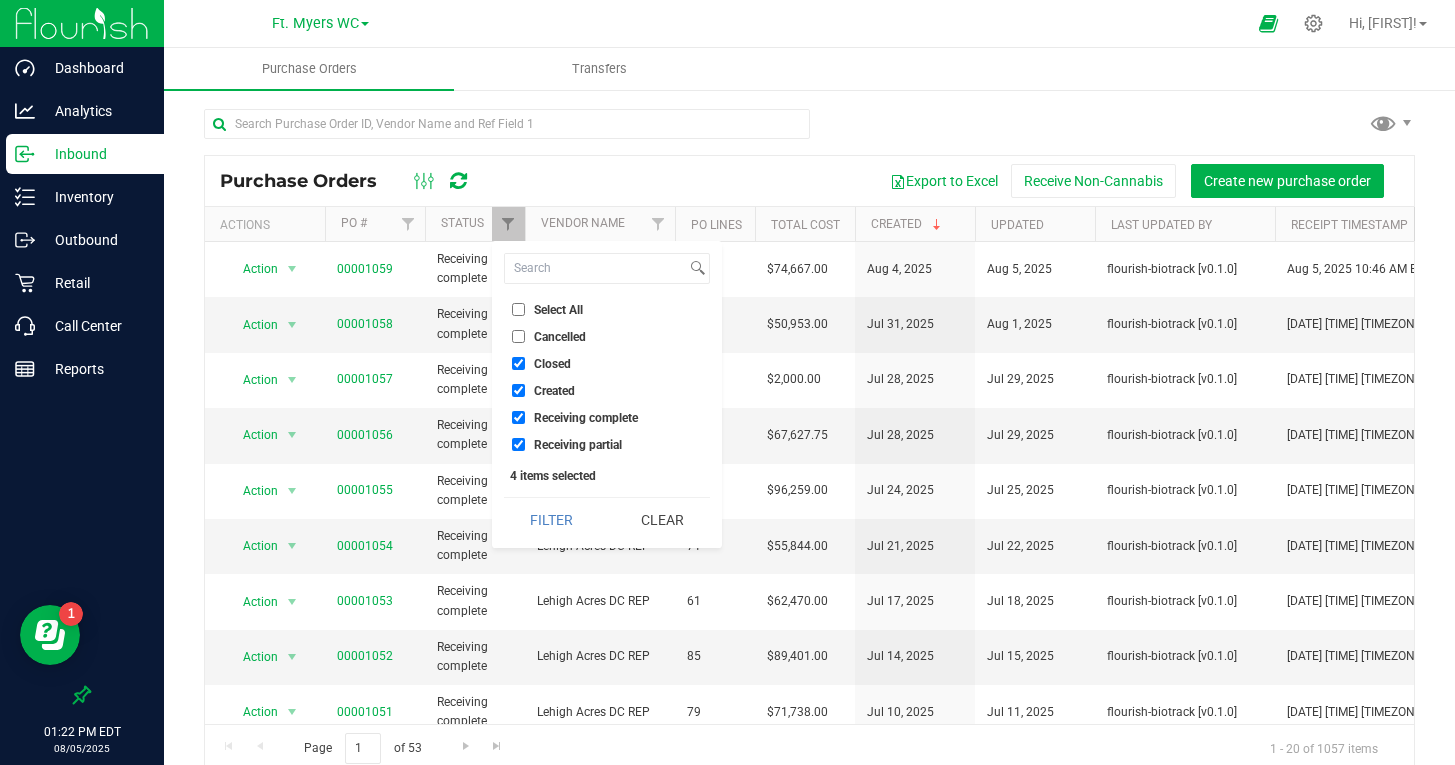 click on "Closed" at bounding box center [518, 363] 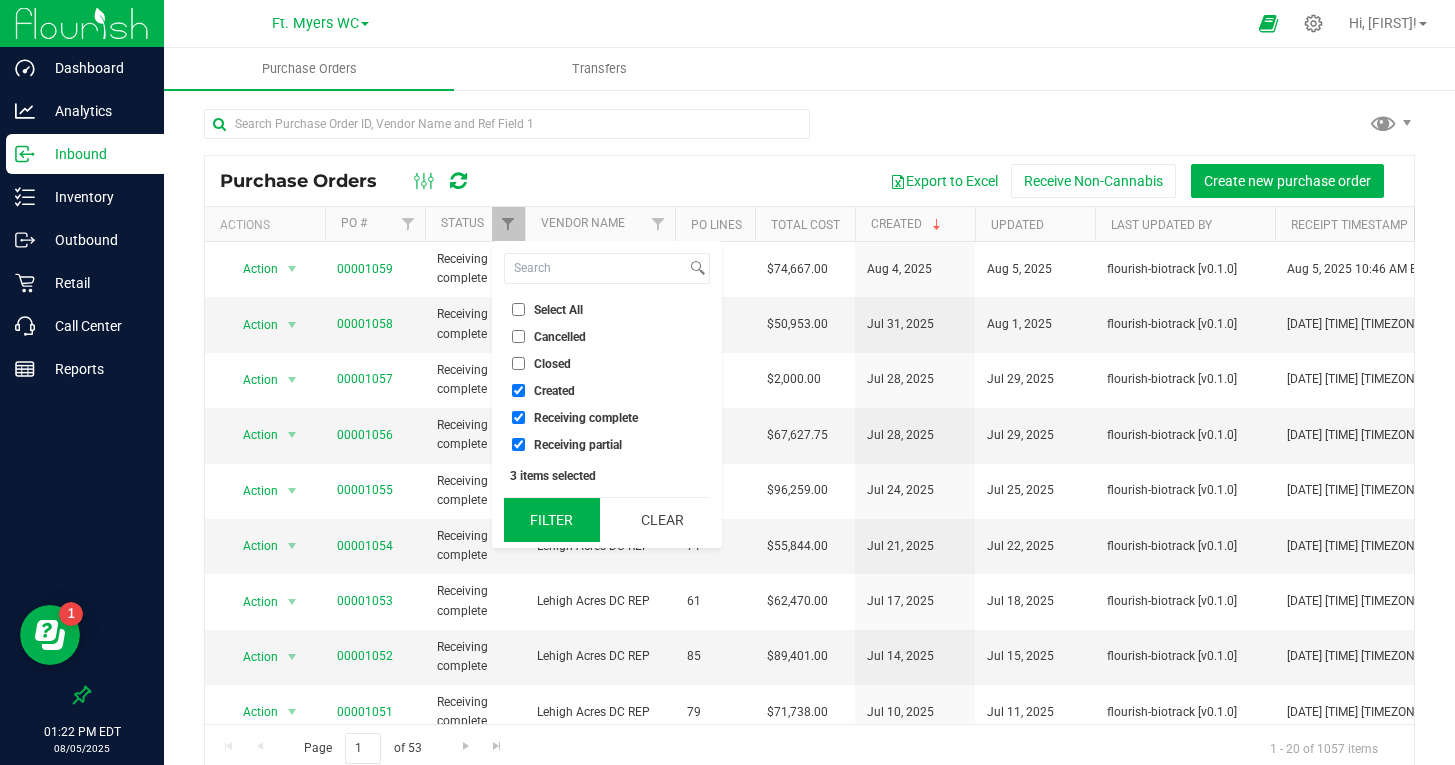 click on "Filter" at bounding box center (552, 520) 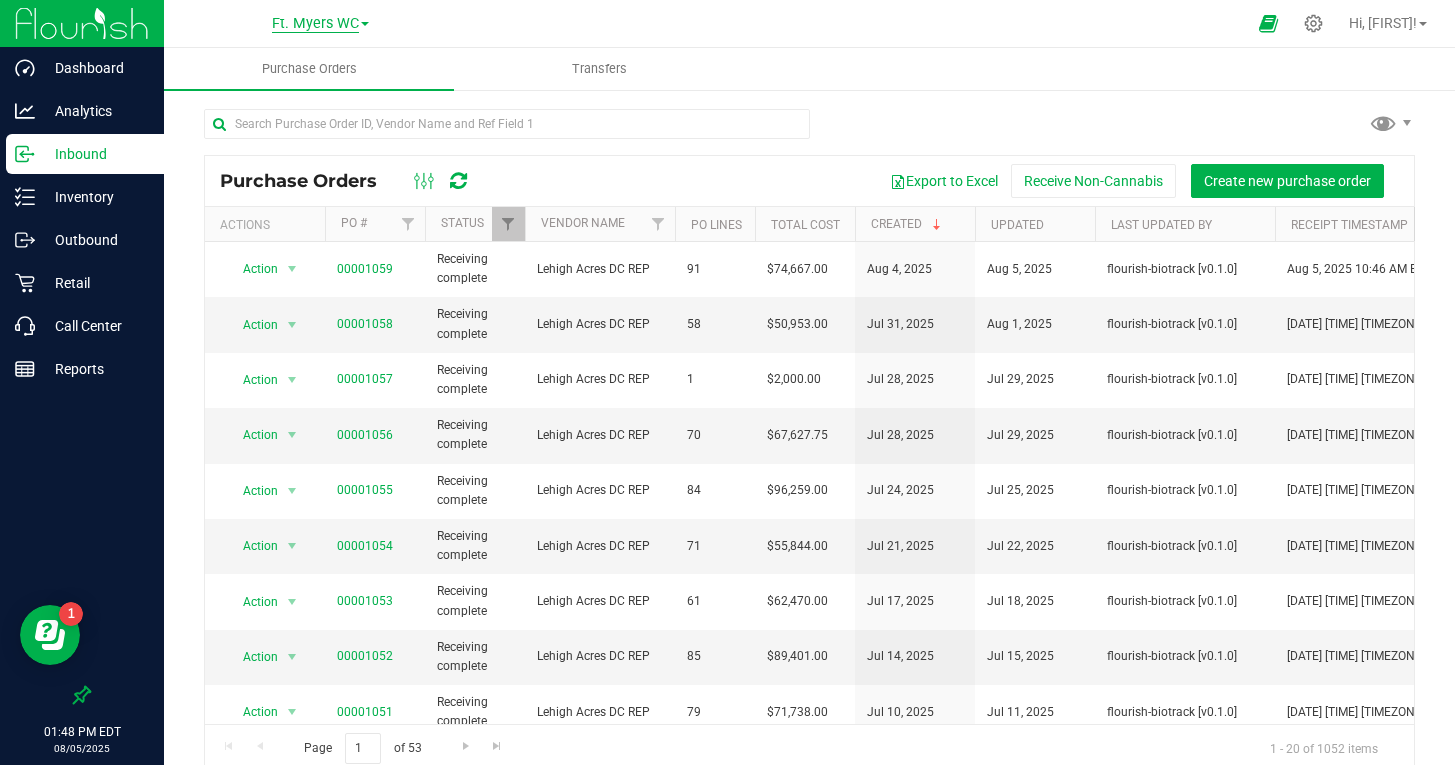 click on "Ft. Myers WC" at bounding box center (315, 24) 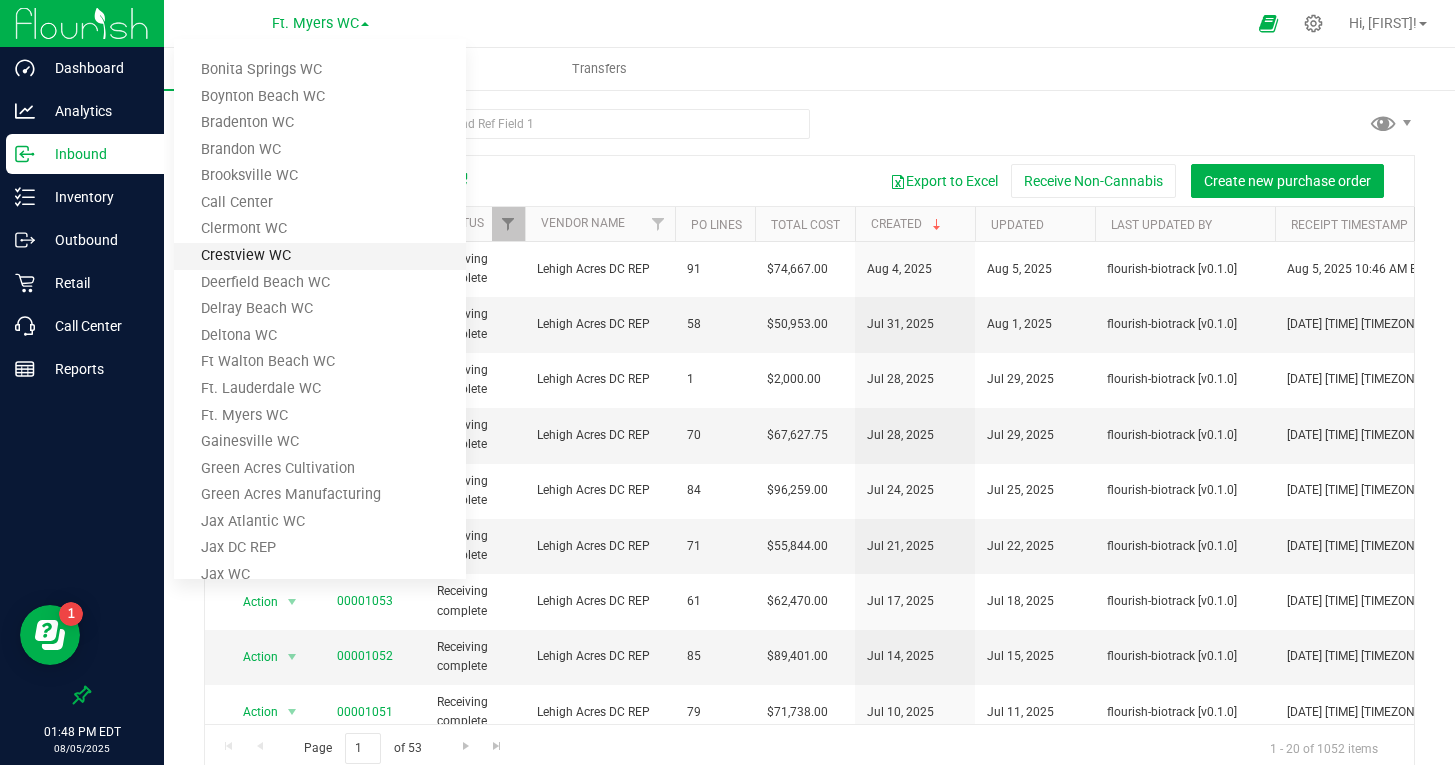 click on "Crestview WC" at bounding box center (320, 256) 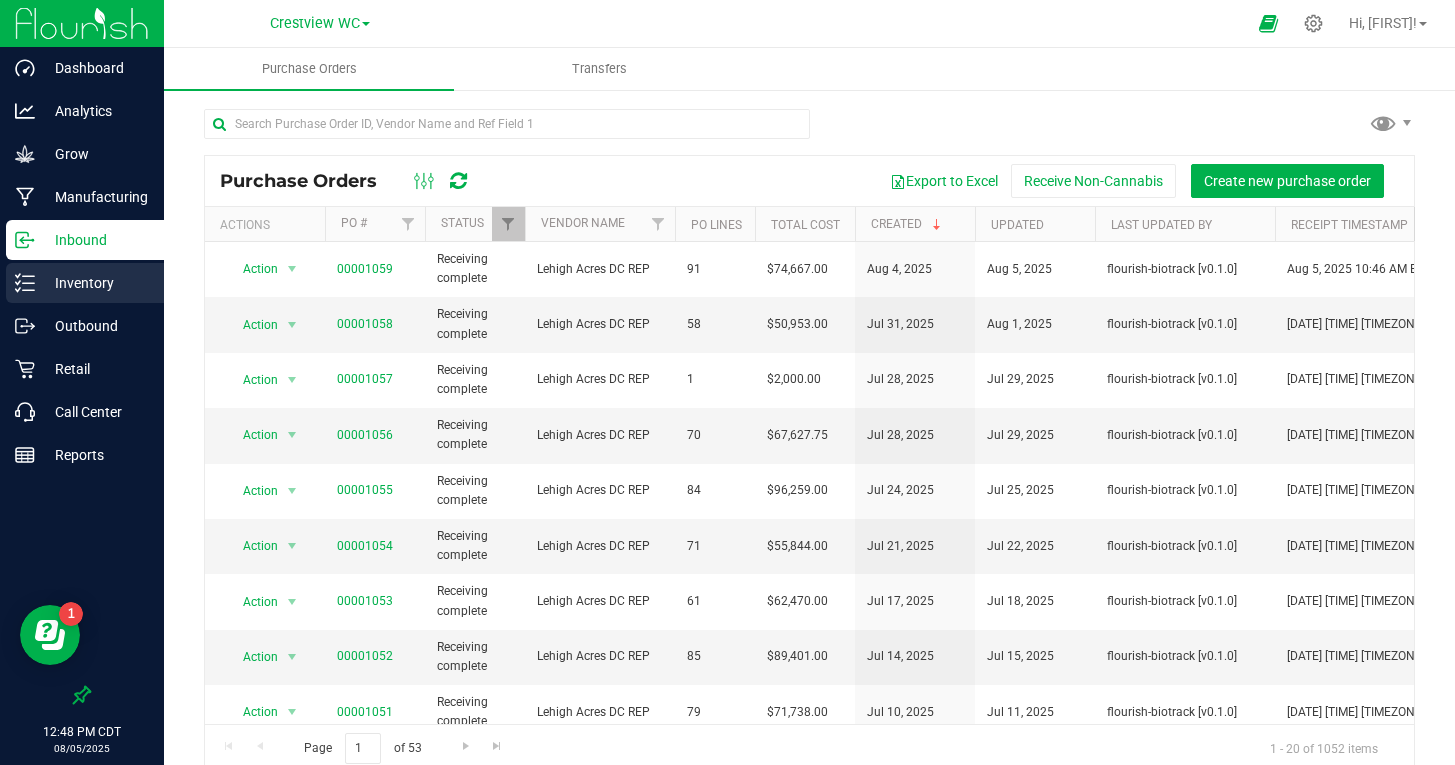 click on "Inventory" at bounding box center (95, 283) 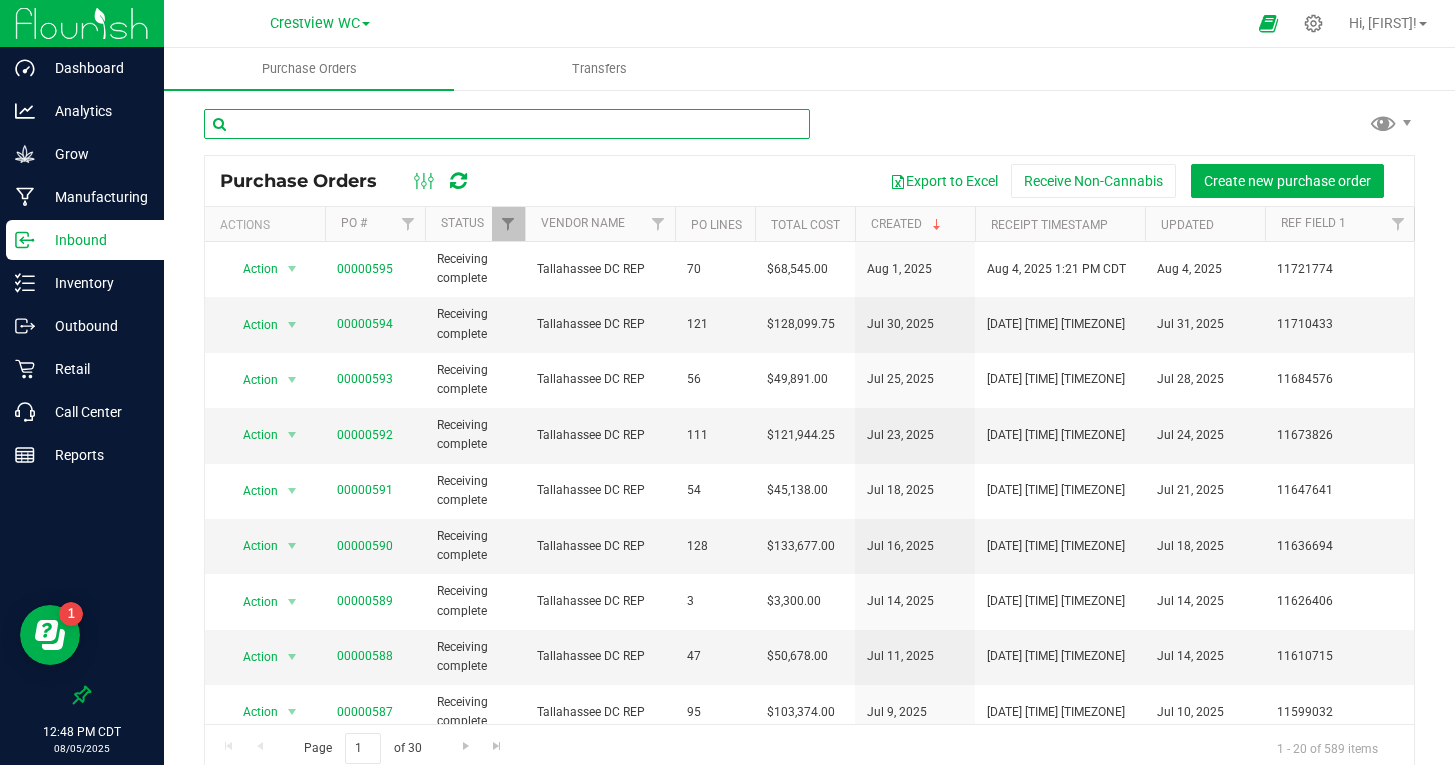click at bounding box center [507, 124] 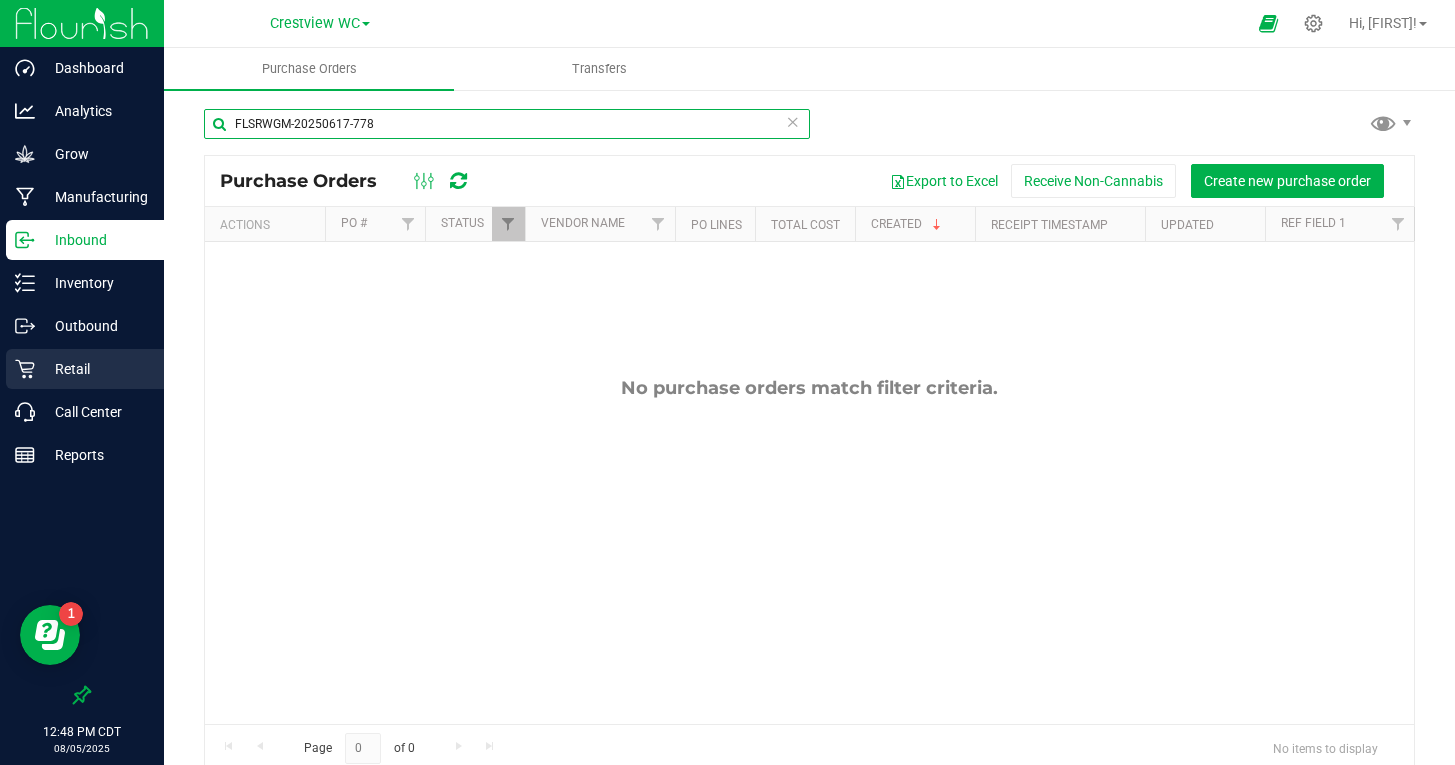 type on "FLSRWGM-20250617-778" 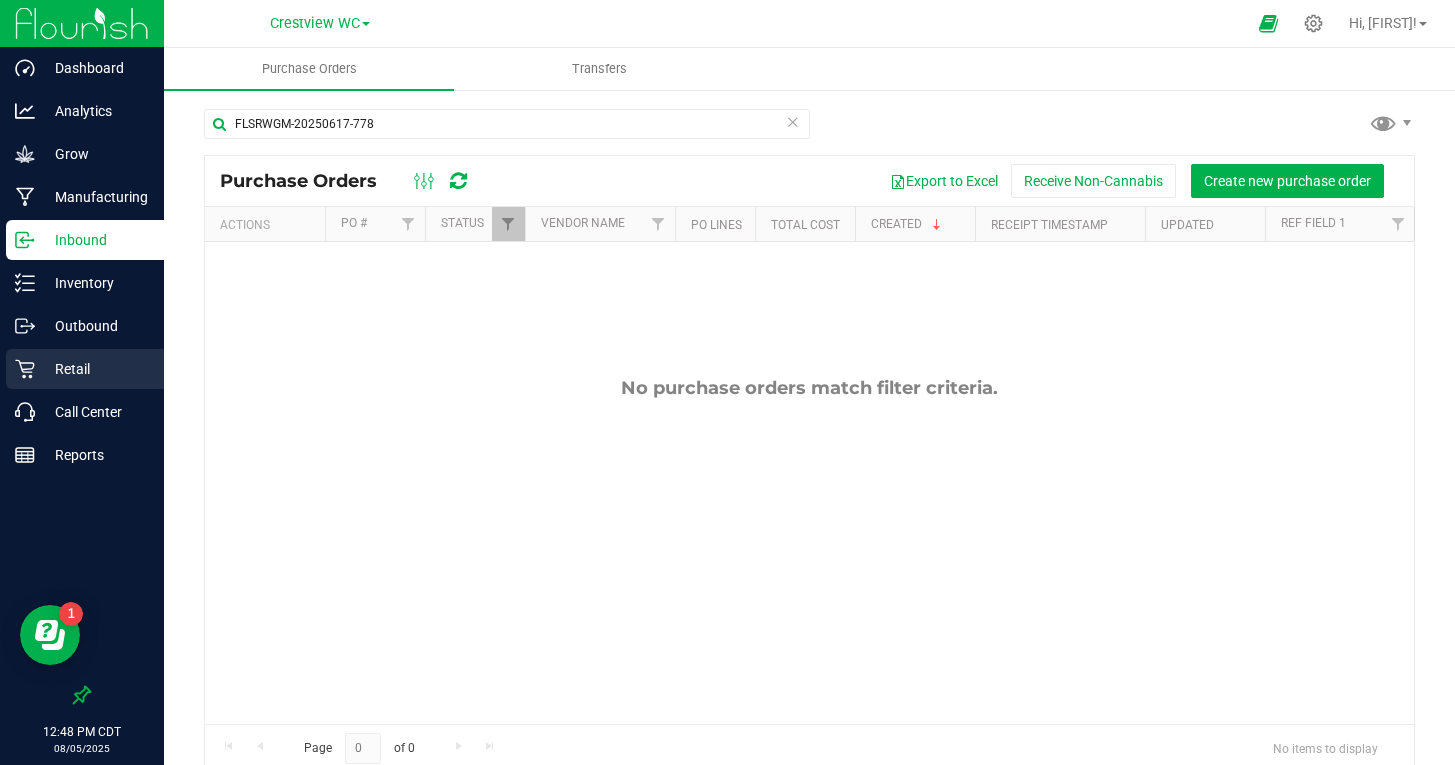 click on "Retail" at bounding box center (95, 369) 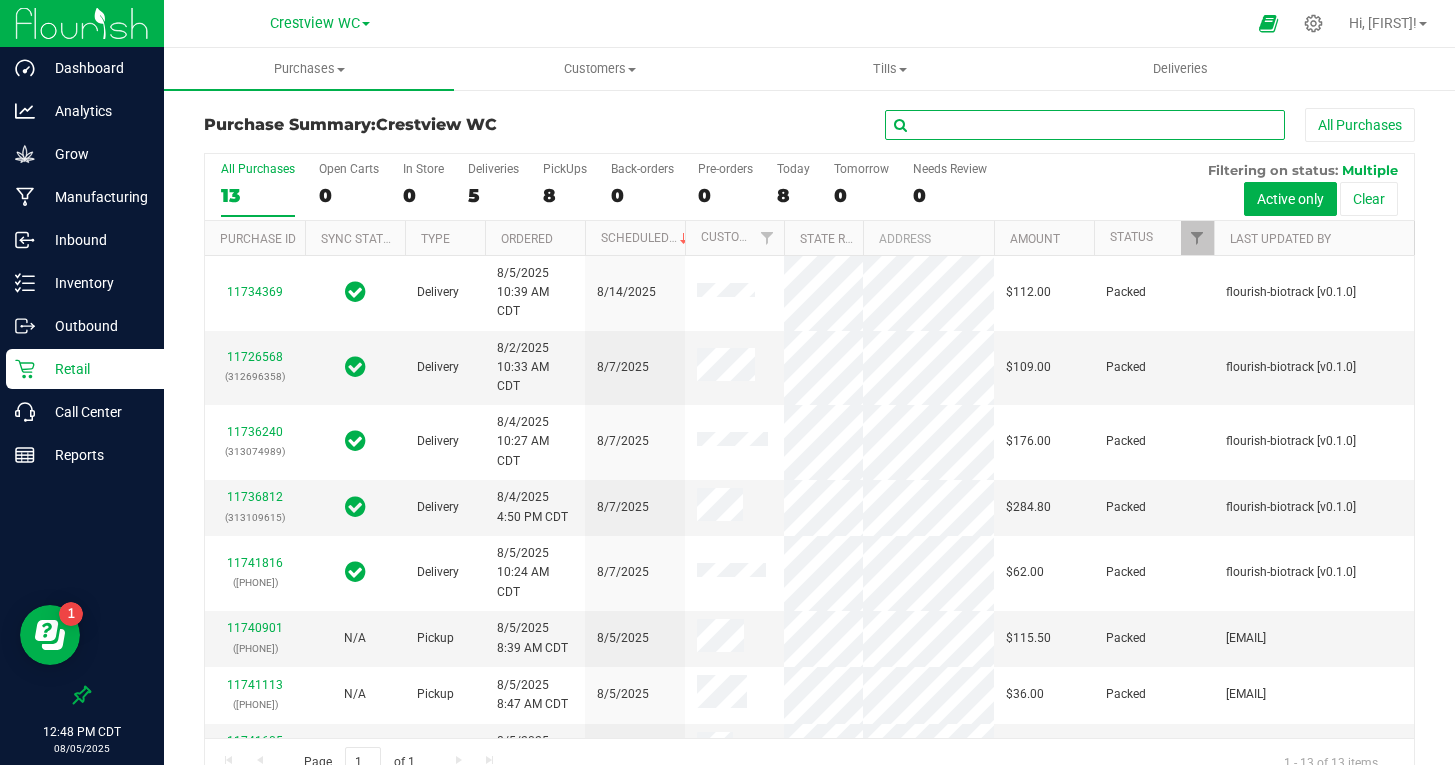 click at bounding box center (1085, 125) 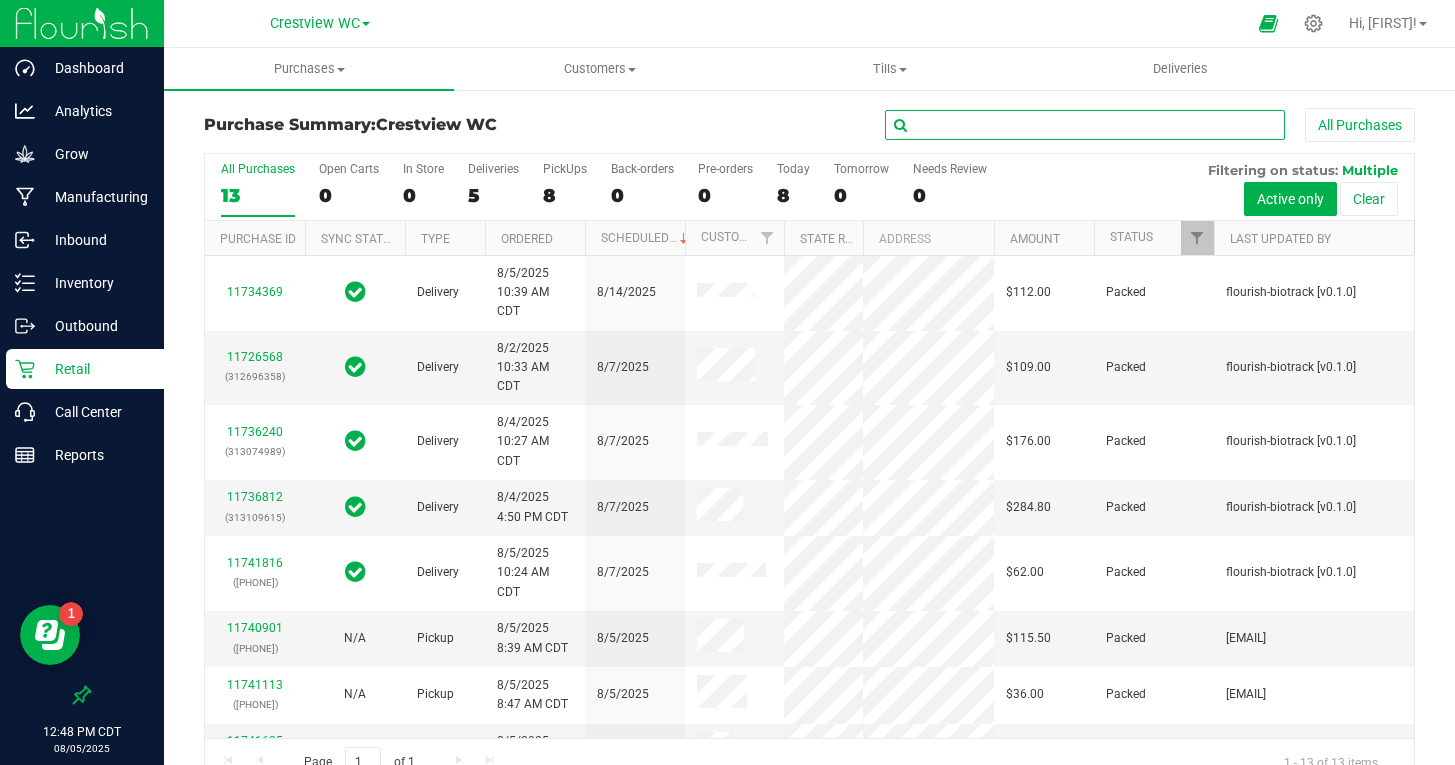 paste on "FLSRWGM-20250617-778" 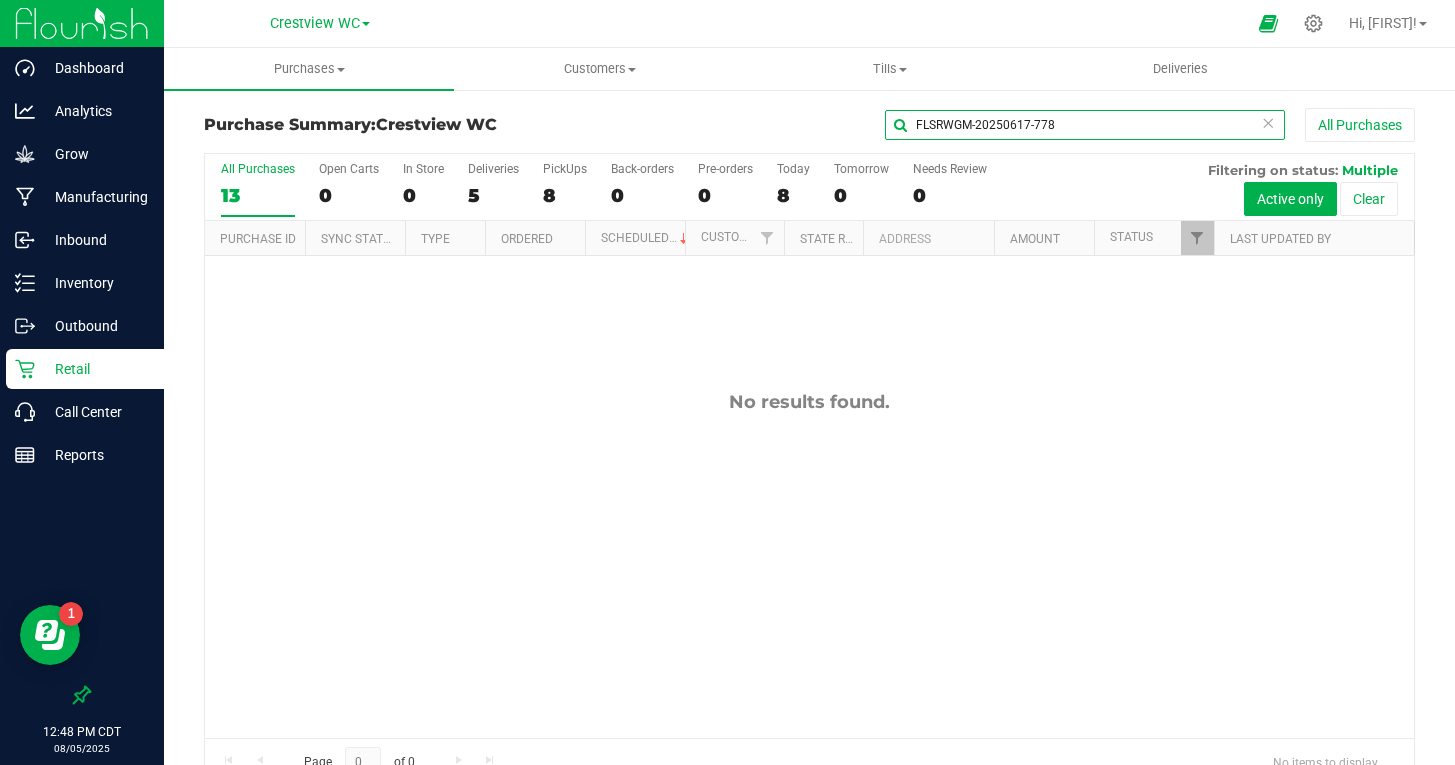 type on "FLSRWGM-20250617-778" 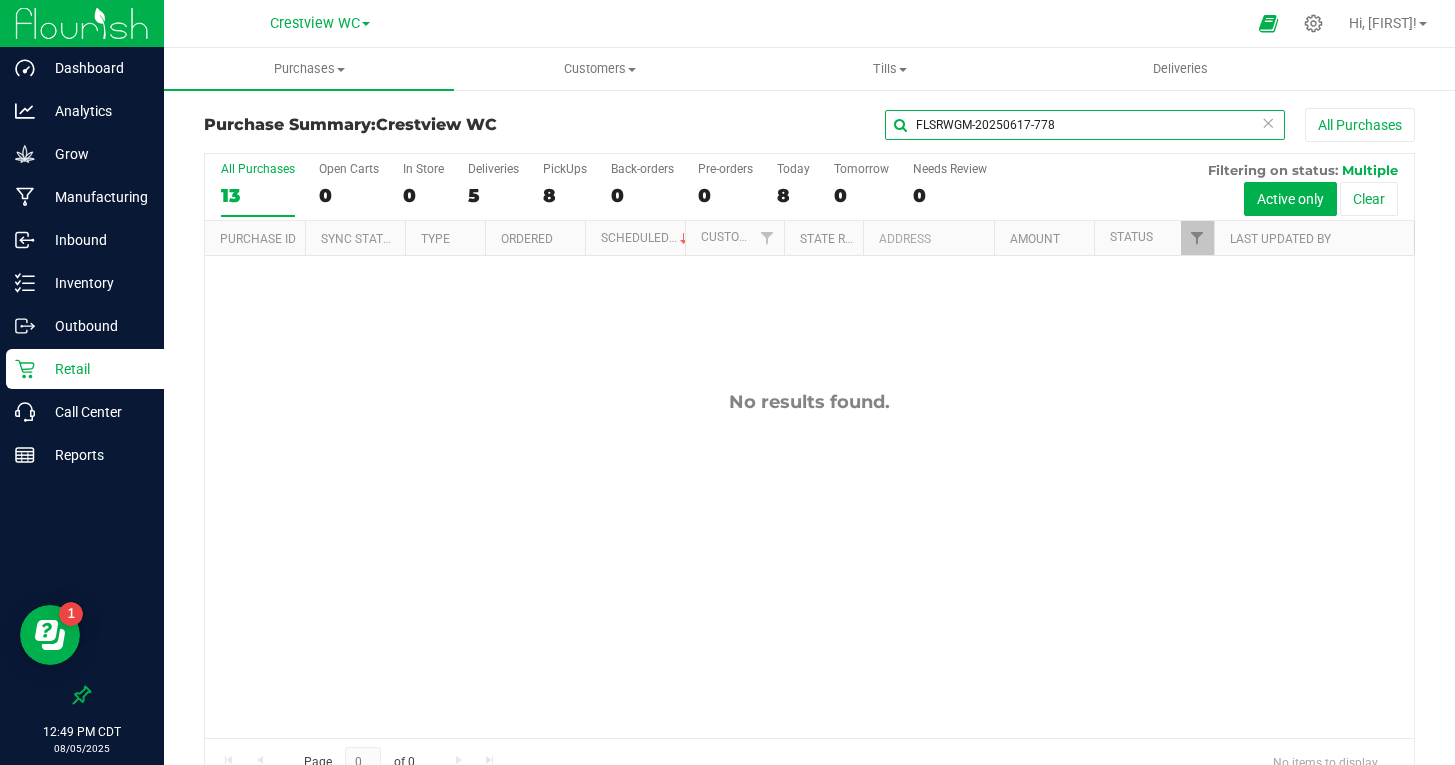 drag, startPoint x: 1069, startPoint y: 124, endPoint x: 847, endPoint y: 120, distance: 222.03603 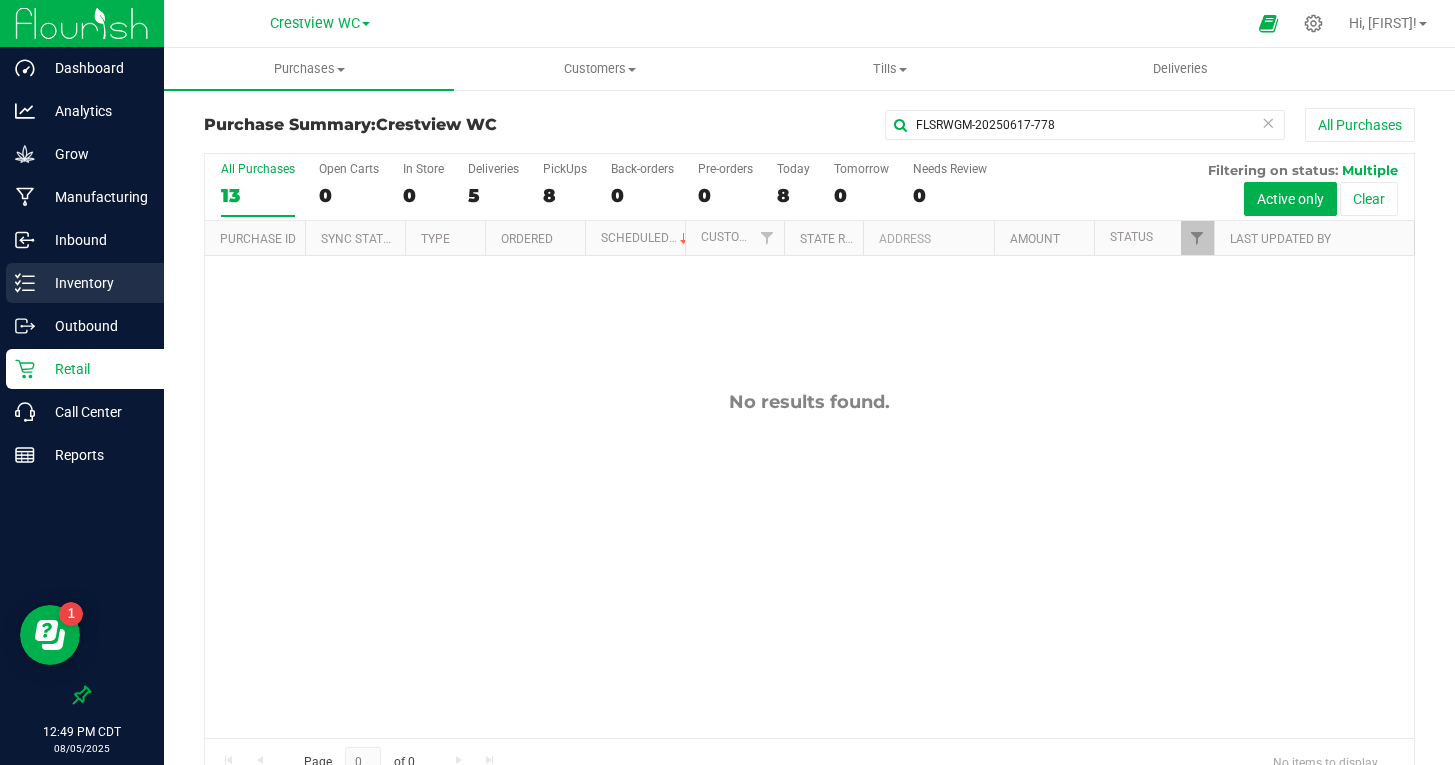 click on "Inventory" at bounding box center (95, 283) 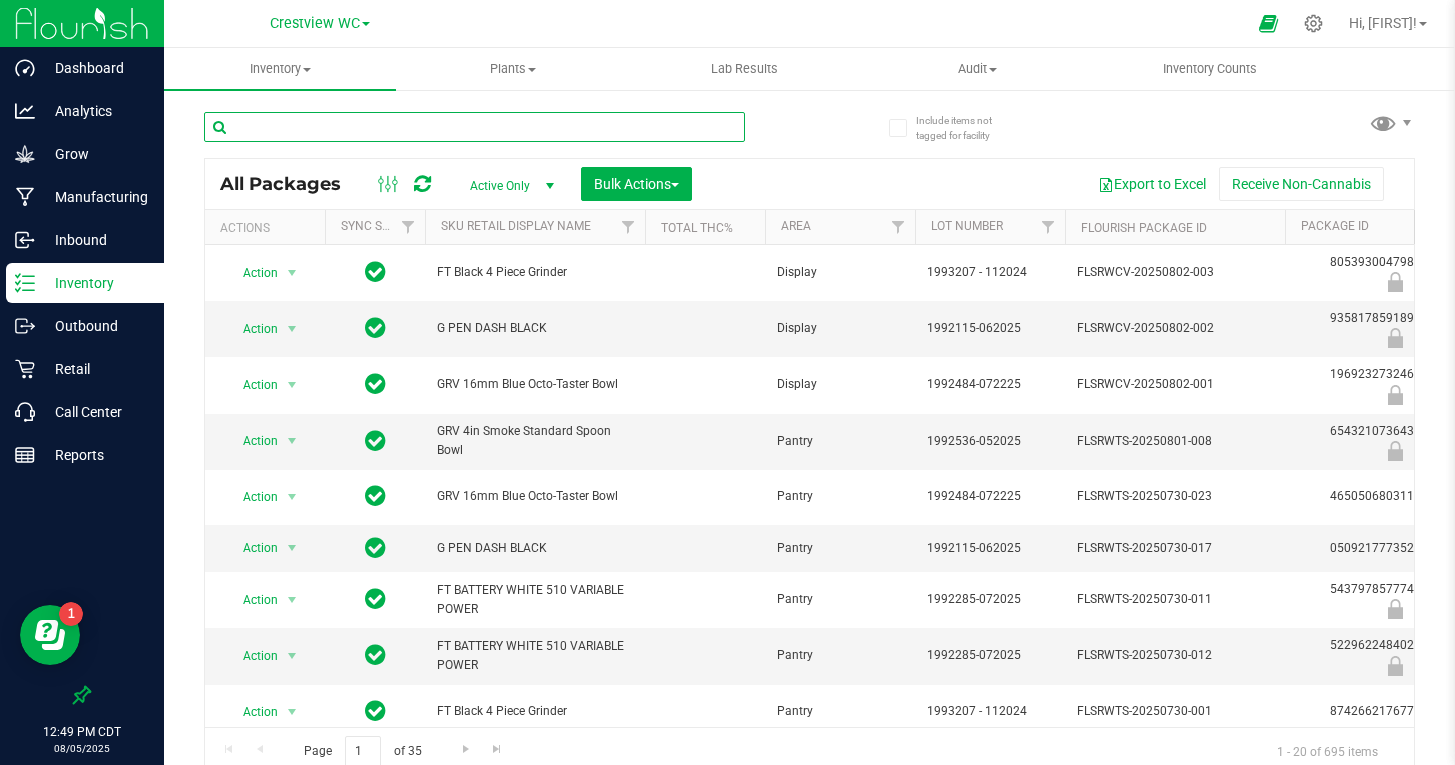 click at bounding box center [474, 127] 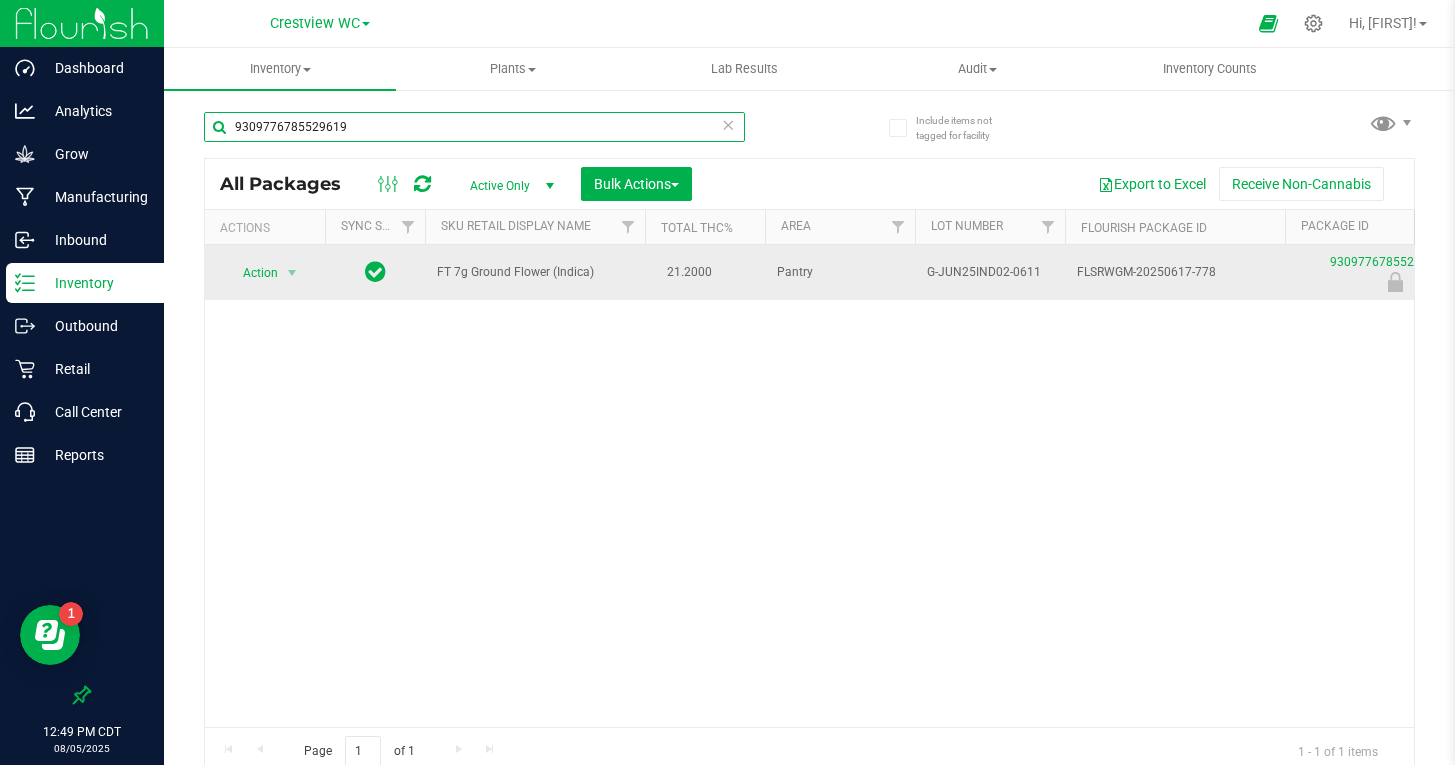 scroll, scrollTop: 0, scrollLeft: 163, axis: horizontal 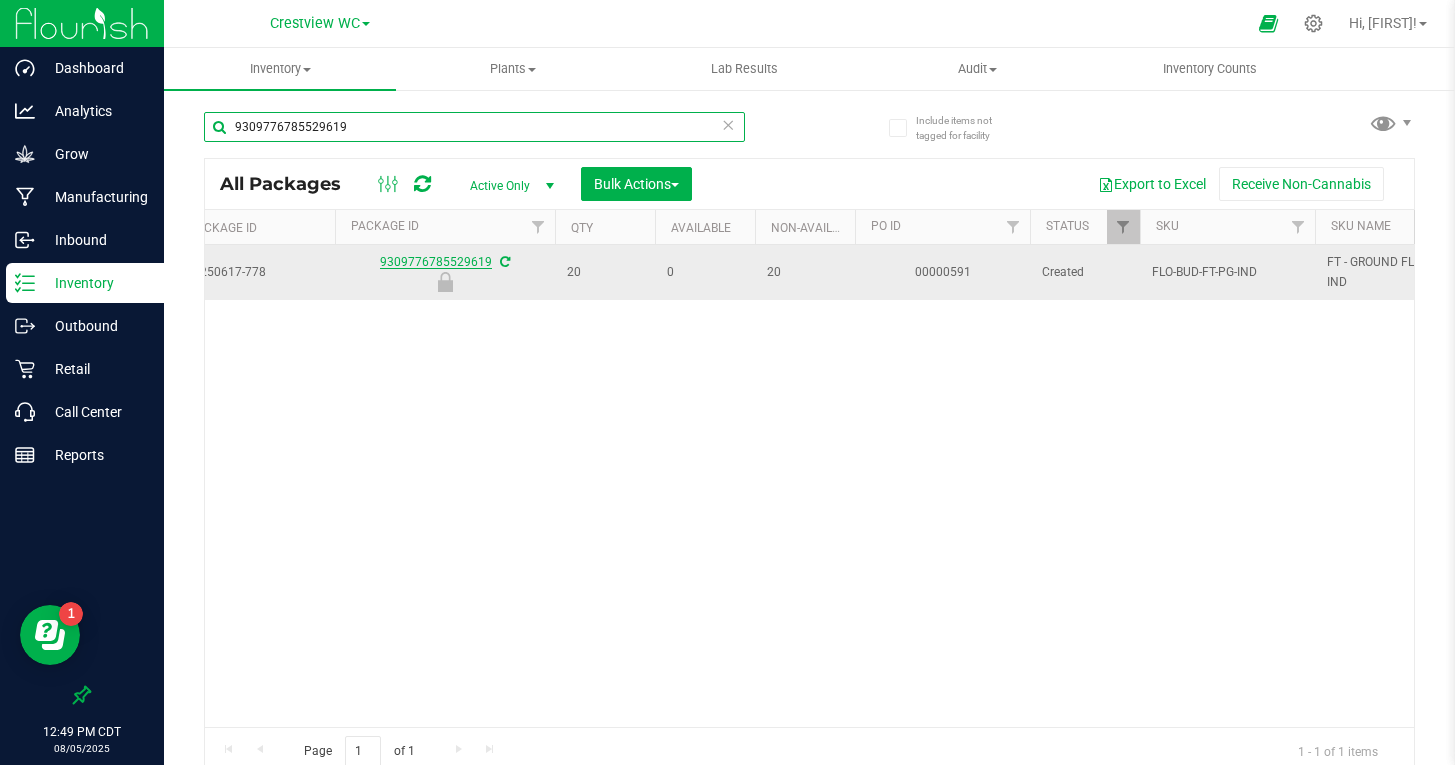 type on "9309776785529619" 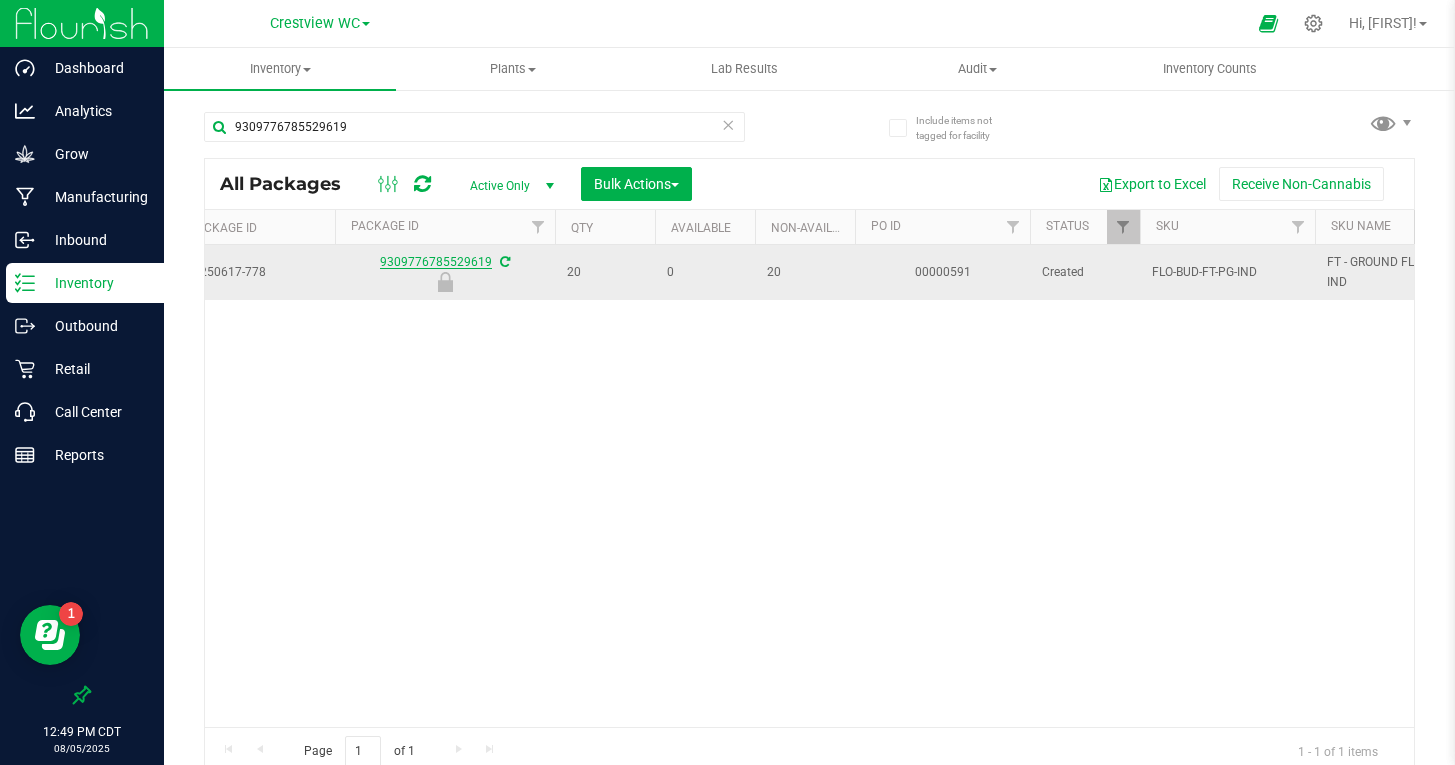 click on "9309776785529619" at bounding box center (436, 262) 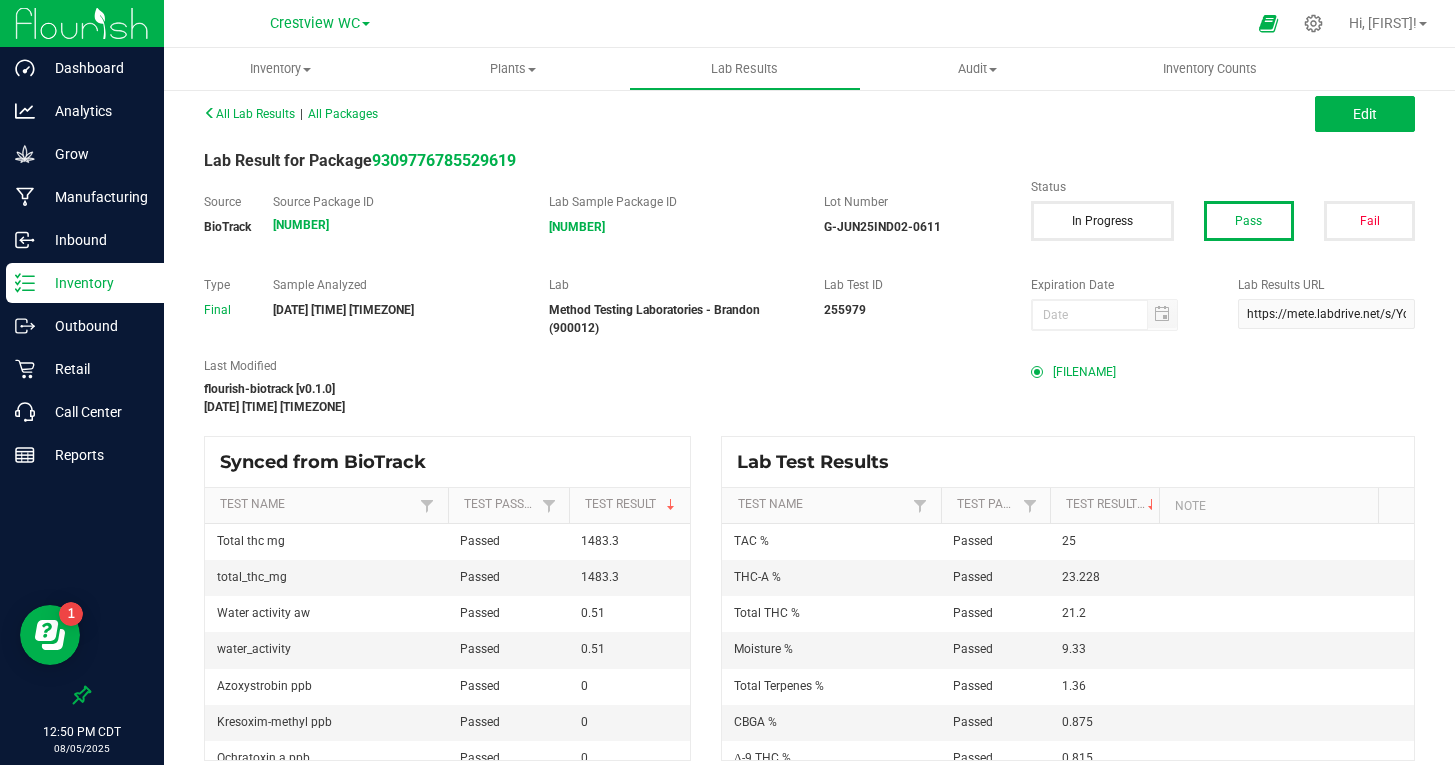 scroll, scrollTop: 25, scrollLeft: 0, axis: vertical 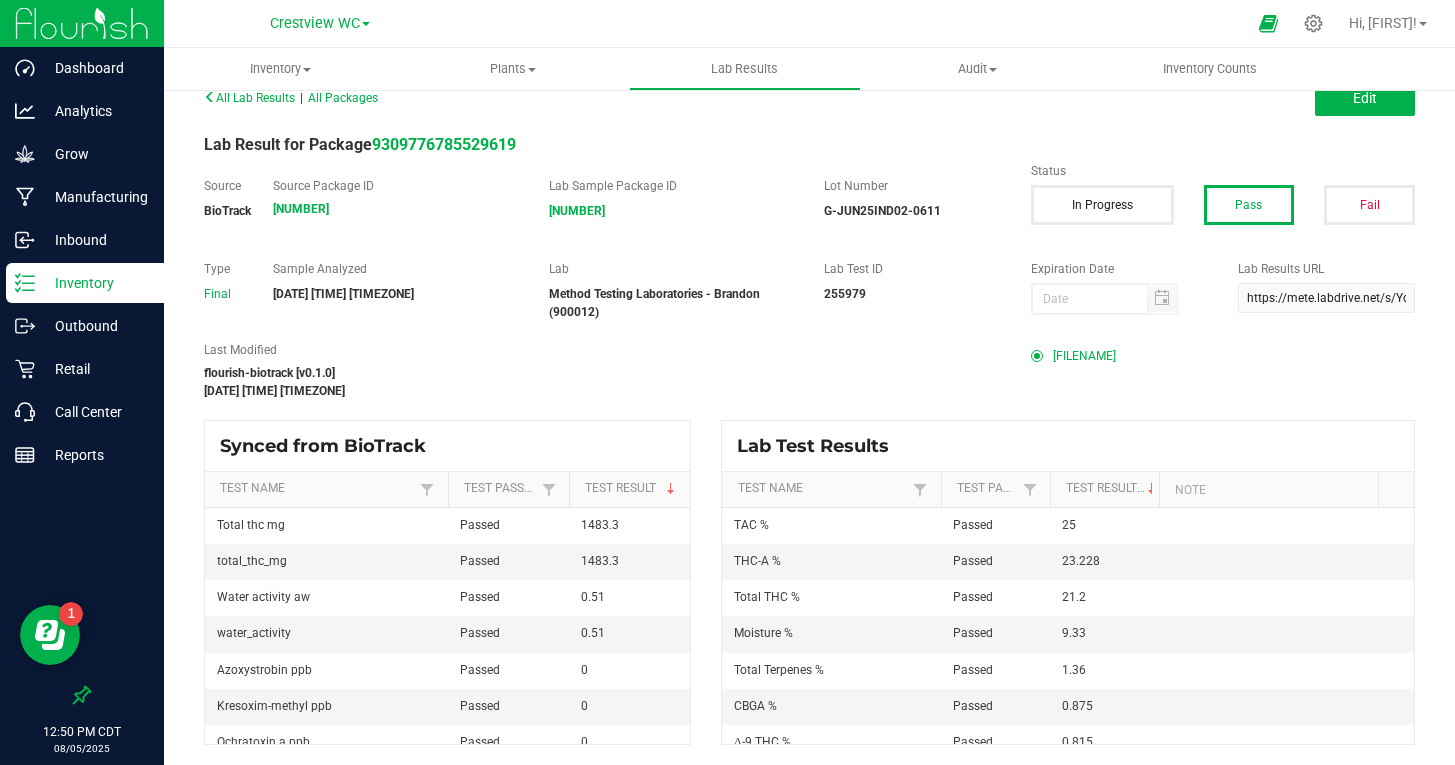 click on "[FILENAME]" at bounding box center (1084, 356) 